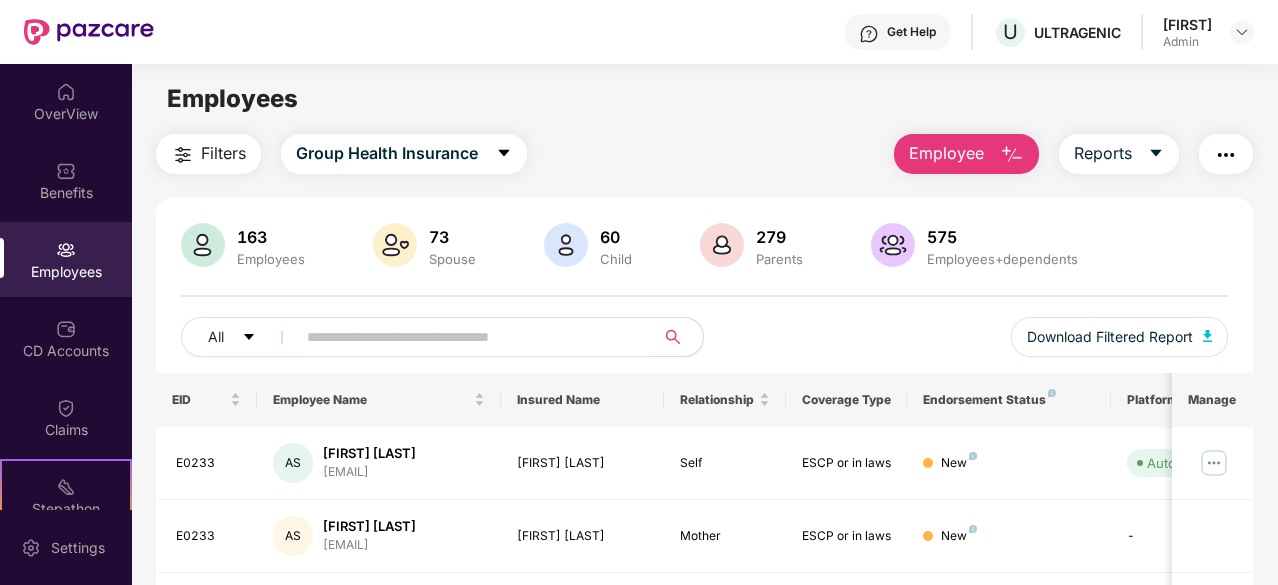 scroll, scrollTop: 0, scrollLeft: 0, axis: both 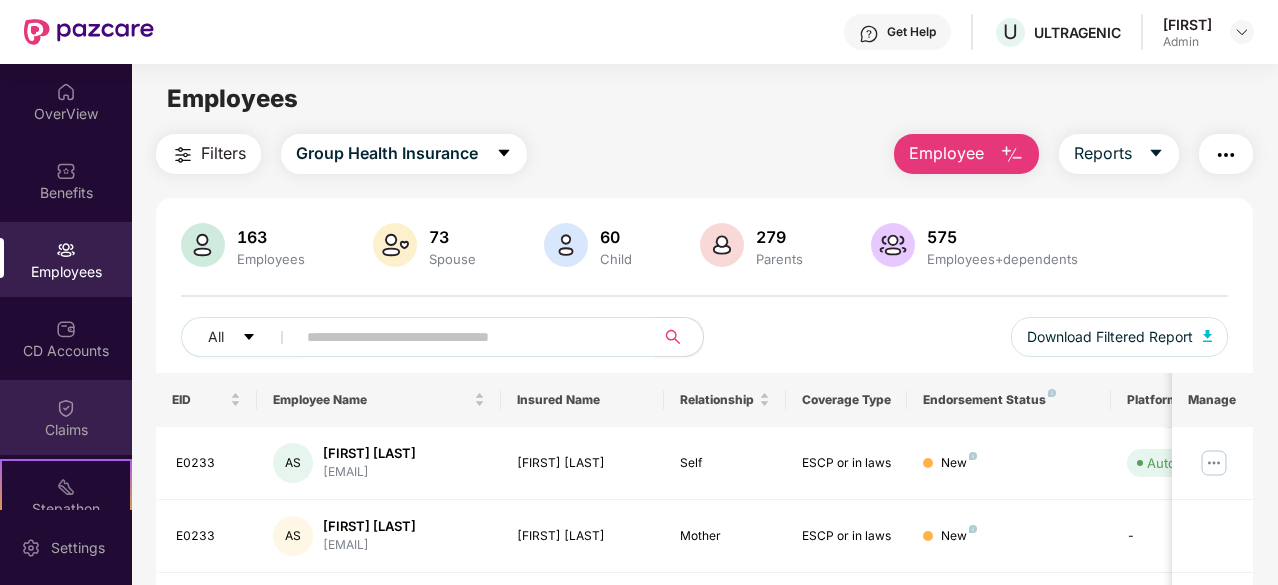 click at bounding box center (66, 408) 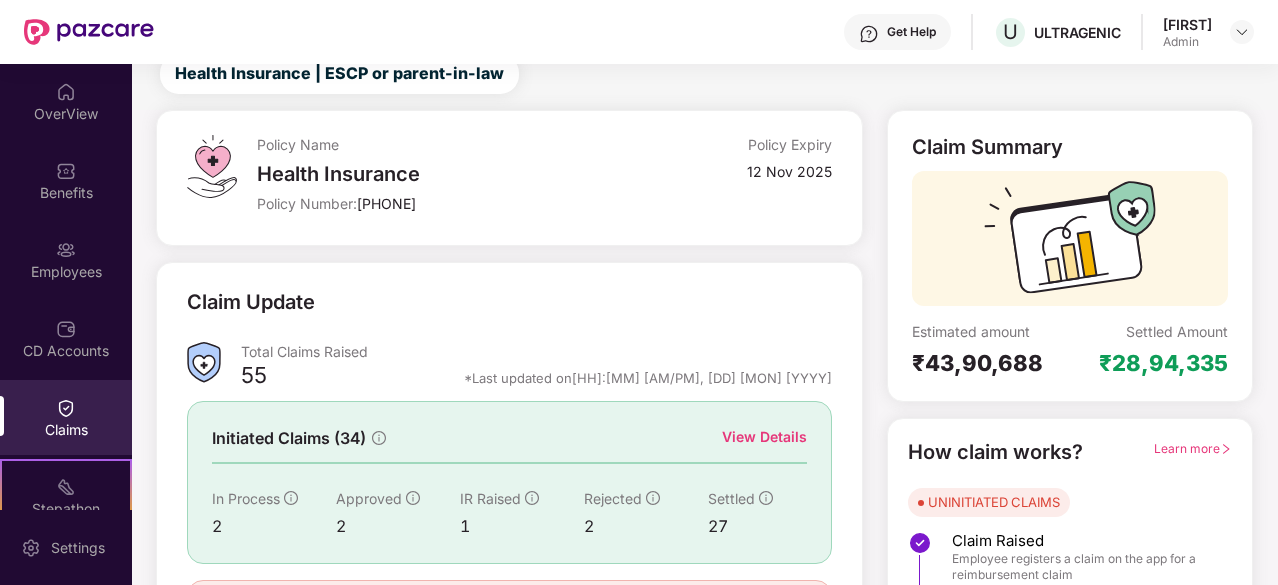 scroll, scrollTop: 0, scrollLeft: 0, axis: both 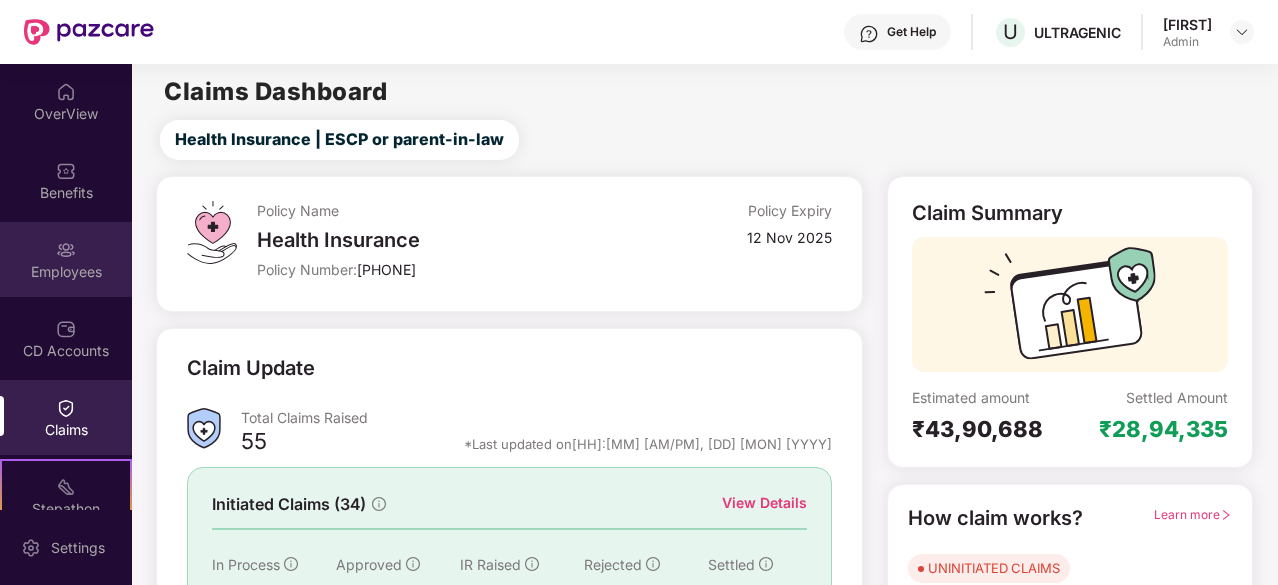 click on "Employees" at bounding box center (66, 259) 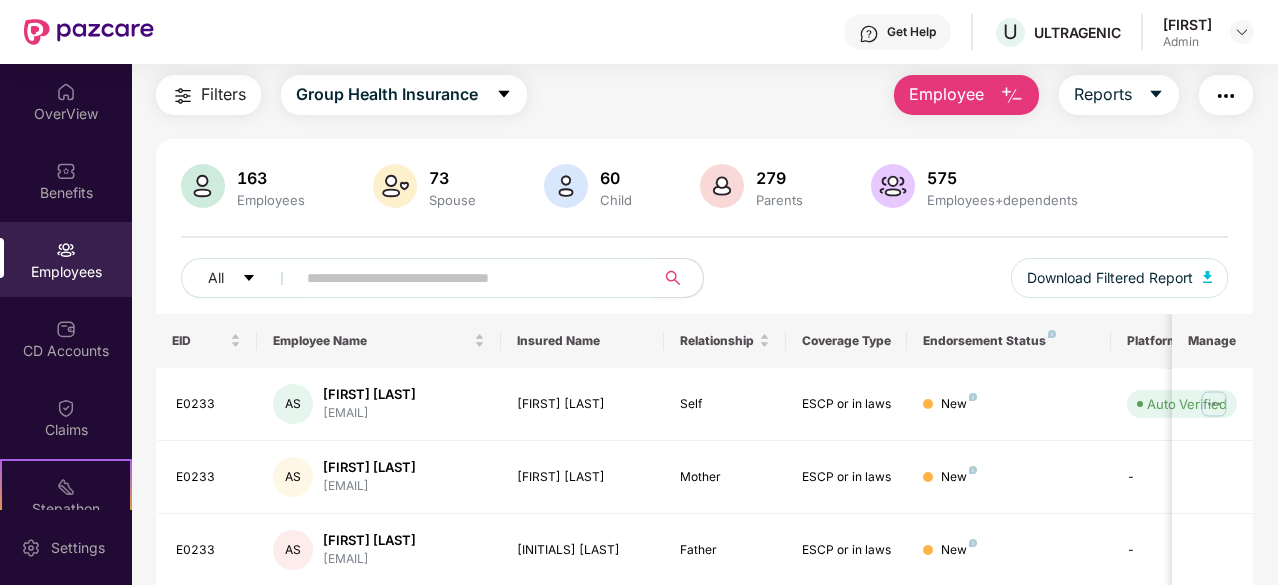 scroll, scrollTop: 0, scrollLeft: 0, axis: both 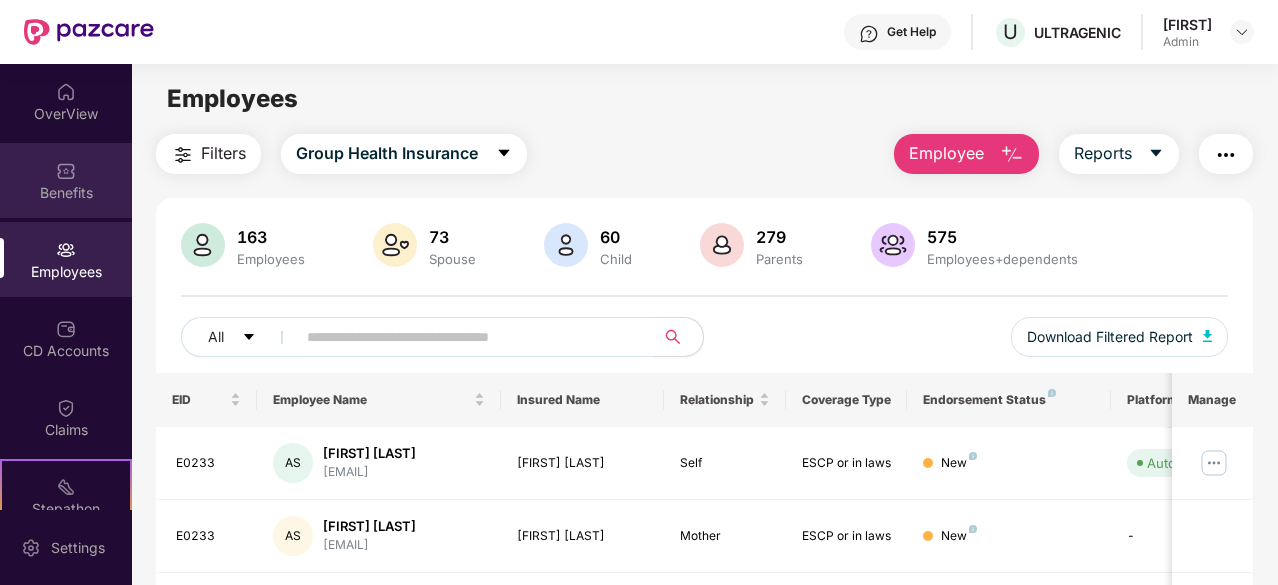 click on "Benefits" at bounding box center [66, 180] 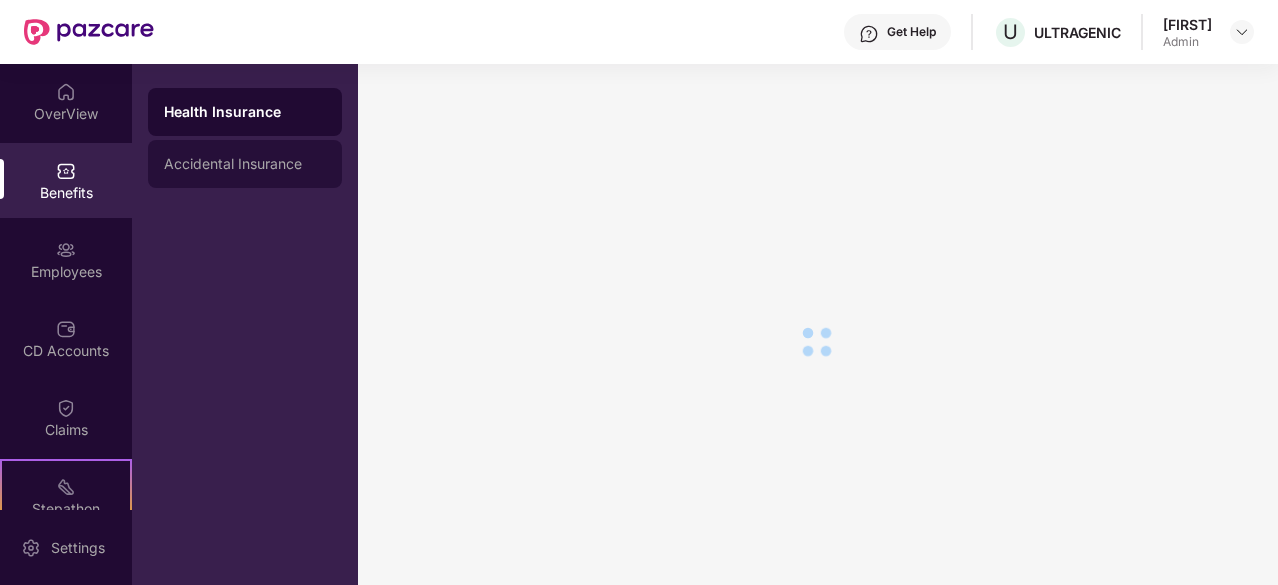click on "Accidental Insurance" at bounding box center [245, 164] 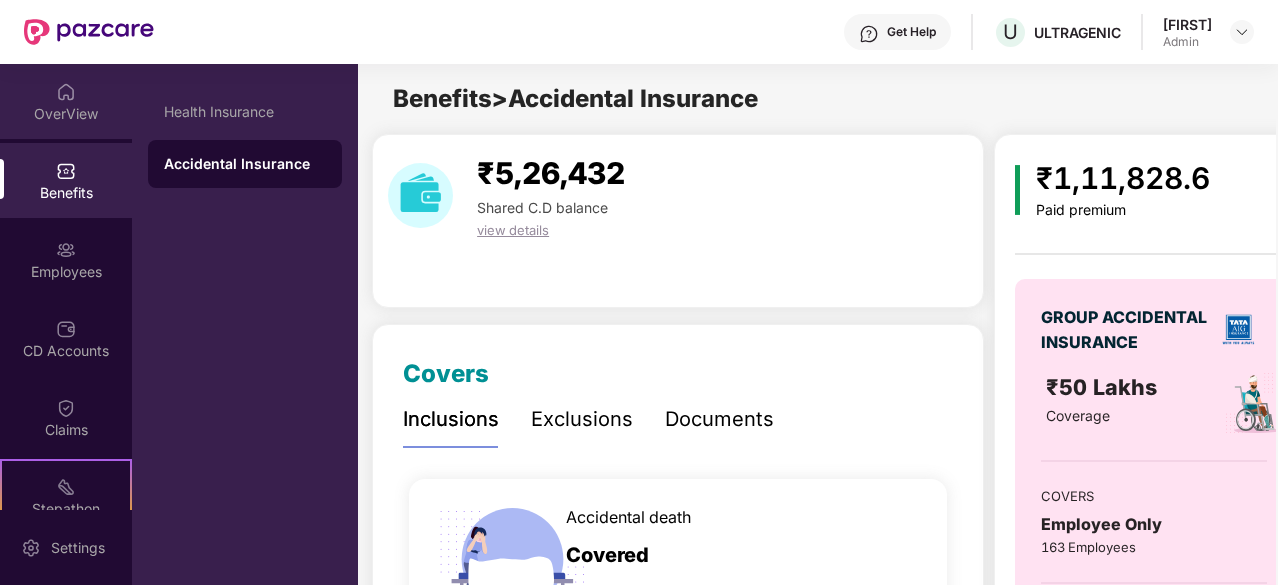 click on "OverView" at bounding box center [66, 114] 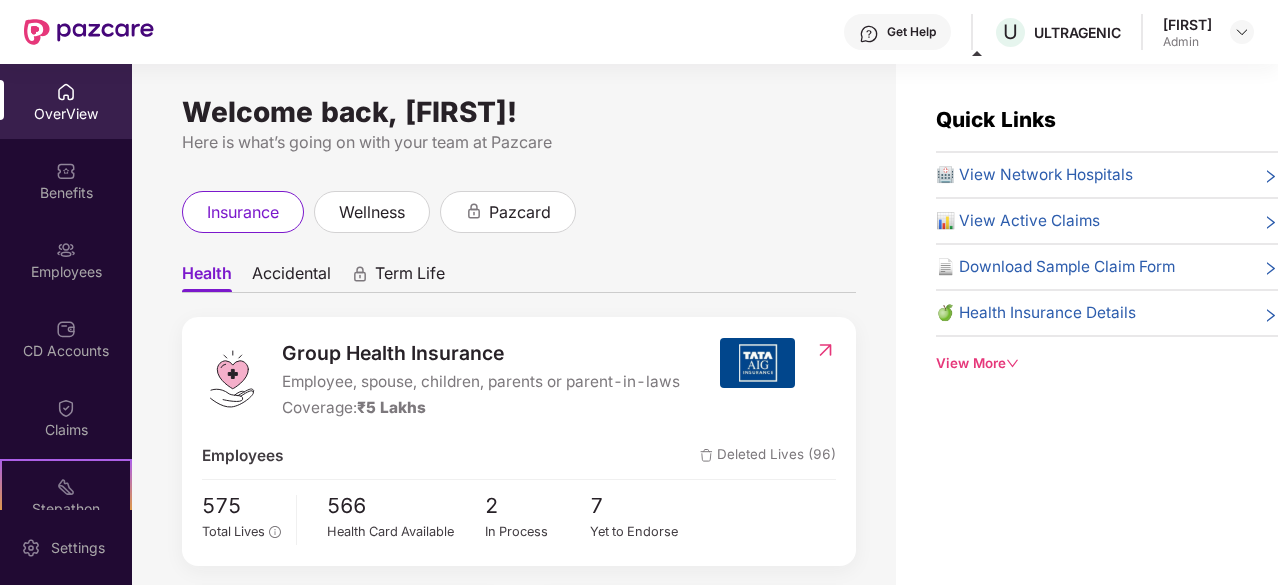 click on "📊 View Active Claims" at bounding box center [1107, 221] 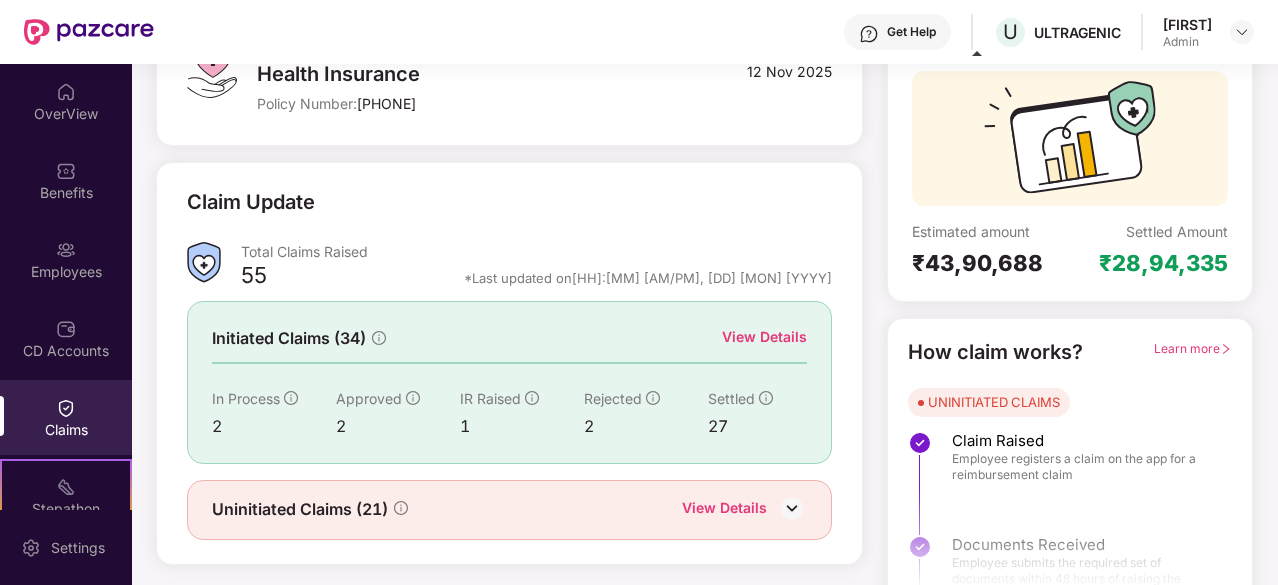 scroll, scrollTop: 196, scrollLeft: 0, axis: vertical 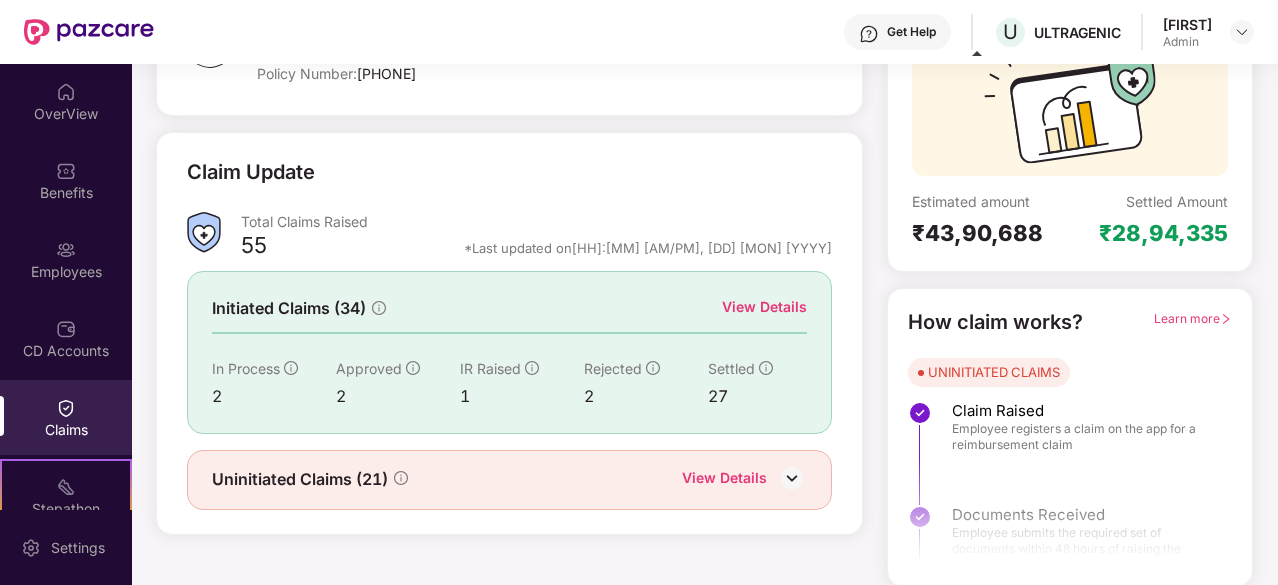 click 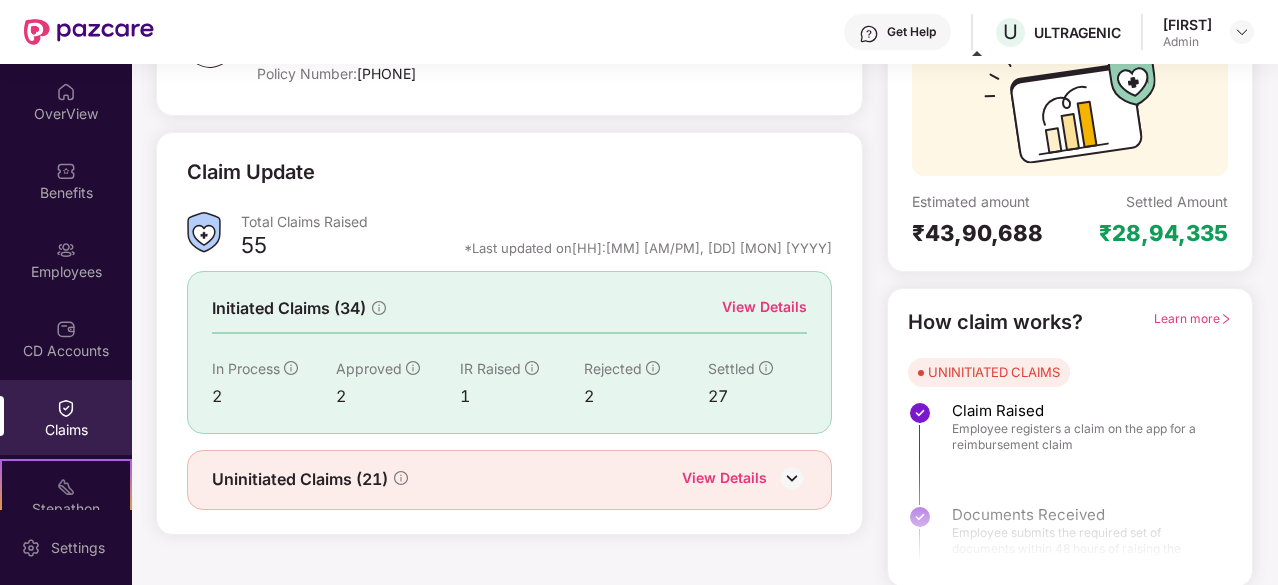 click at bounding box center [792, 478] 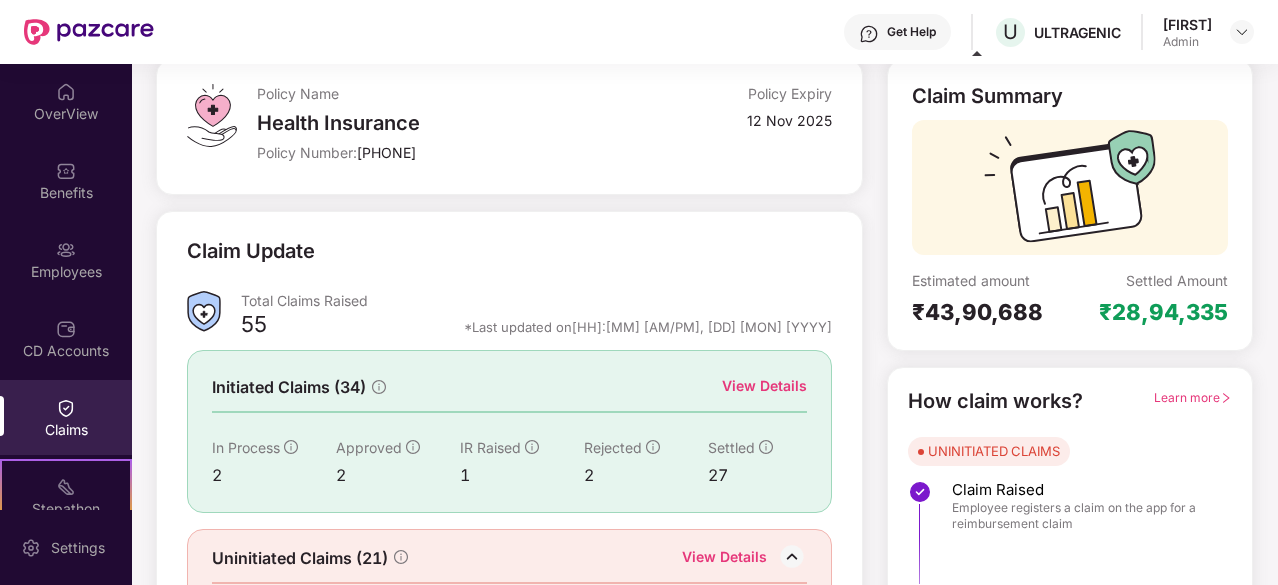 scroll, scrollTop: 0, scrollLeft: 0, axis: both 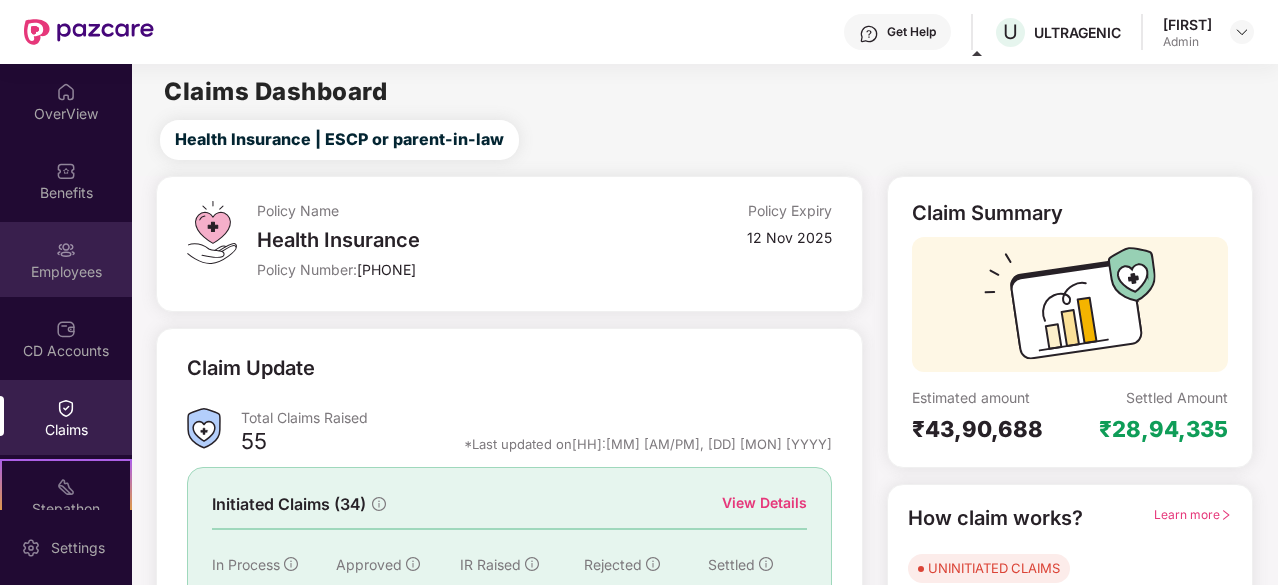 click on "Employees" at bounding box center [66, 272] 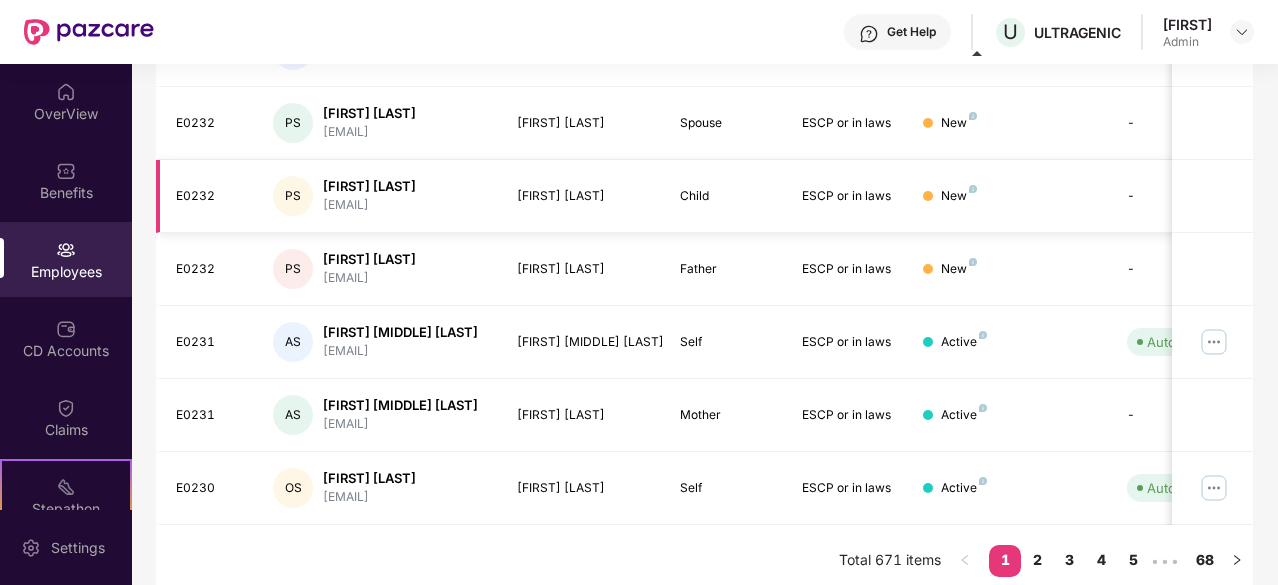 scroll, scrollTop: 639, scrollLeft: 0, axis: vertical 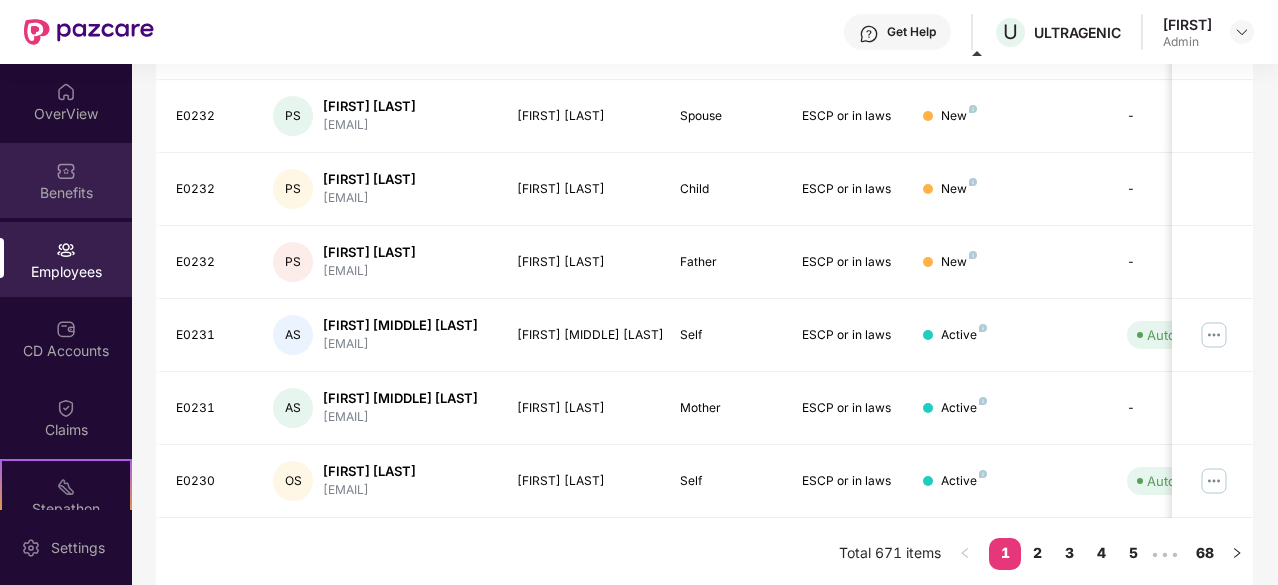 click on "Benefits" at bounding box center (66, 180) 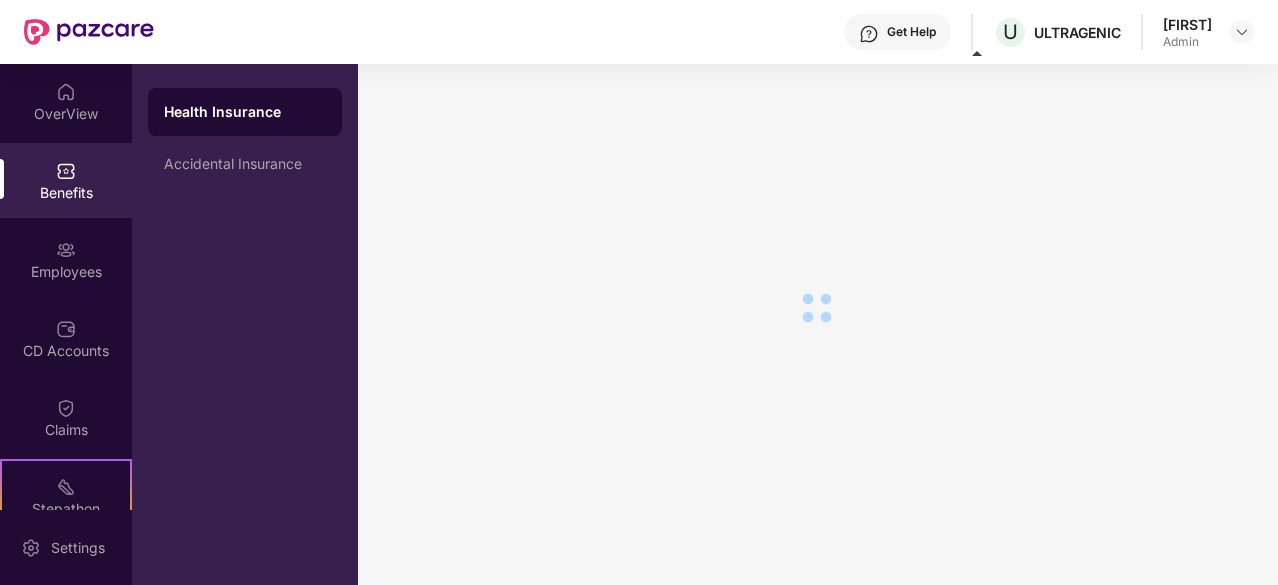 scroll, scrollTop: 34, scrollLeft: 0, axis: vertical 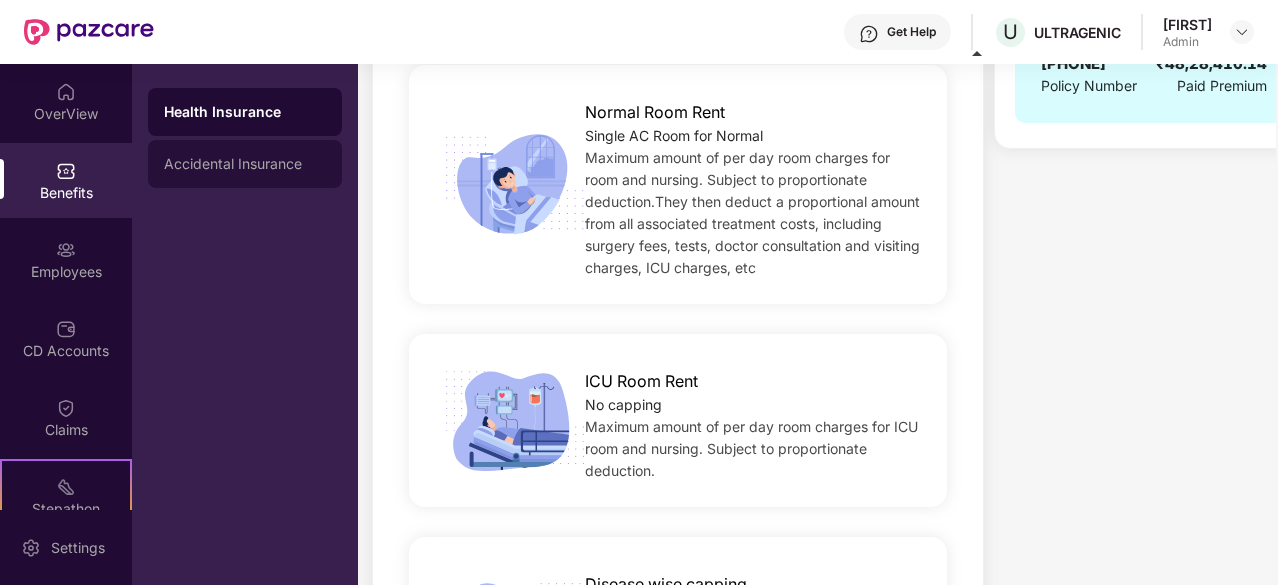 click on "Accidental Insurance" at bounding box center (245, 164) 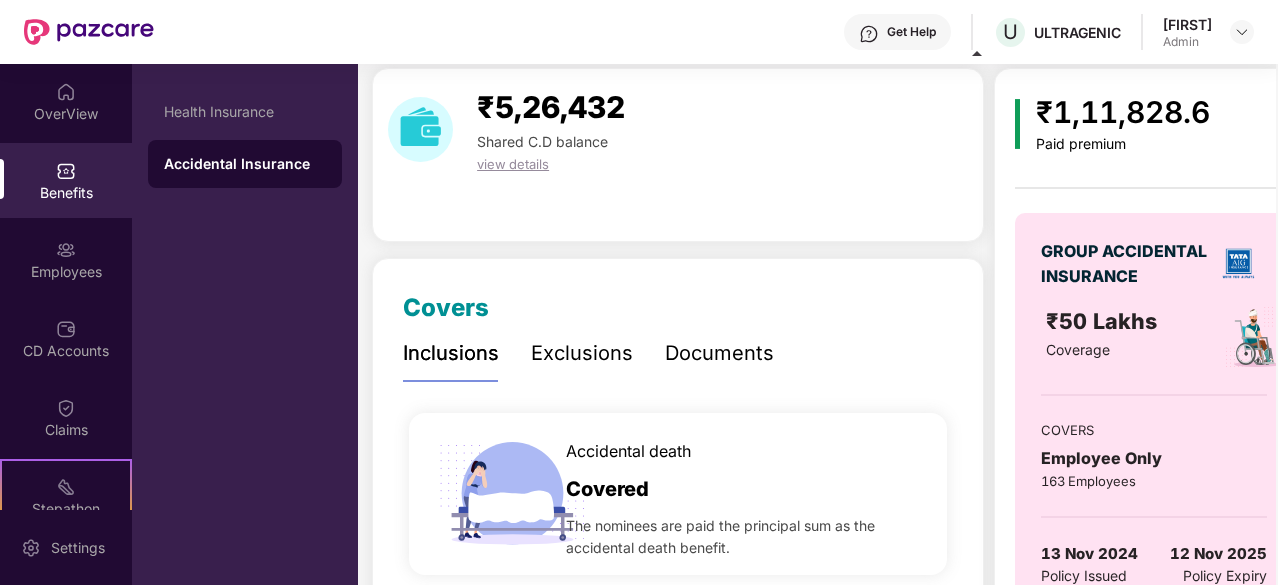 scroll, scrollTop: 0, scrollLeft: 0, axis: both 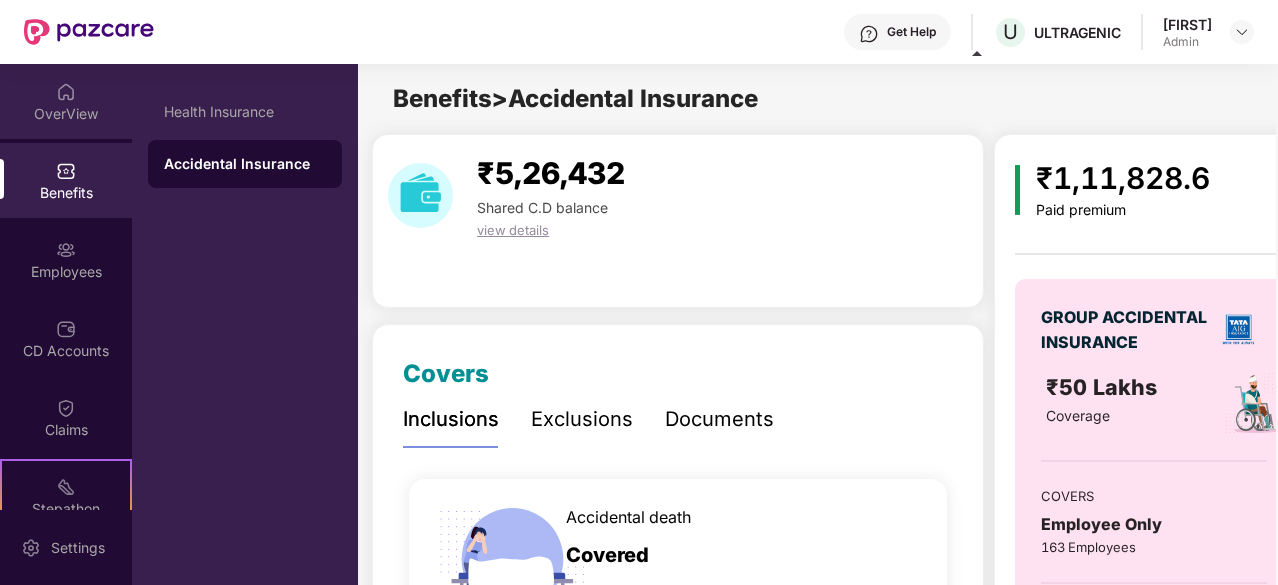 click on "OverView" at bounding box center (66, 114) 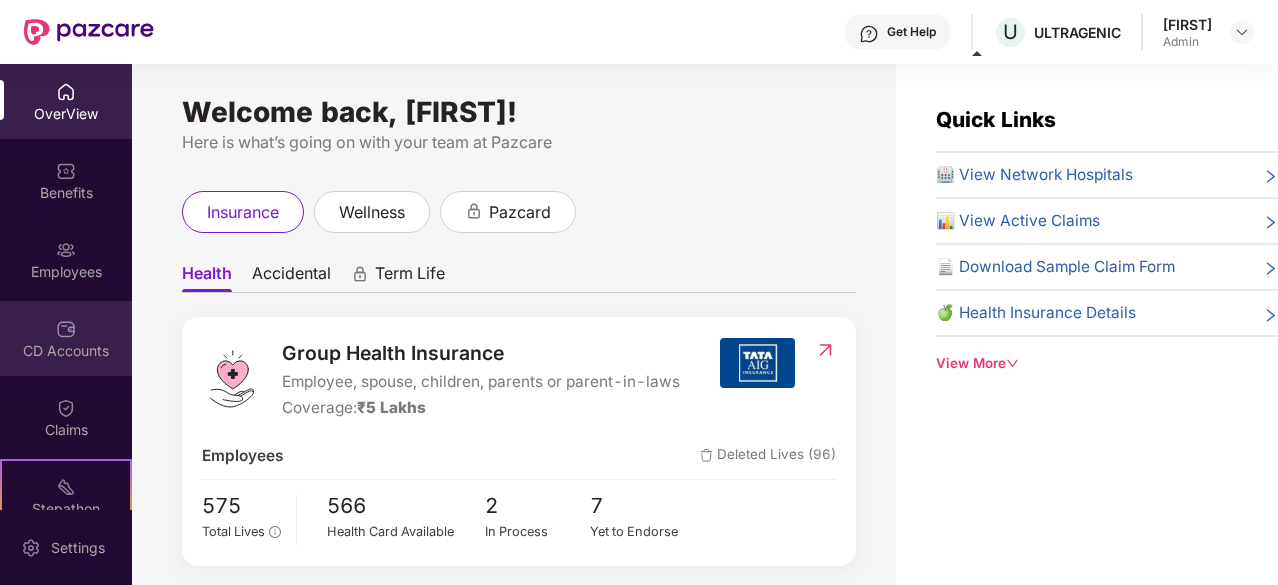 click on "CD Accounts" at bounding box center (66, 351) 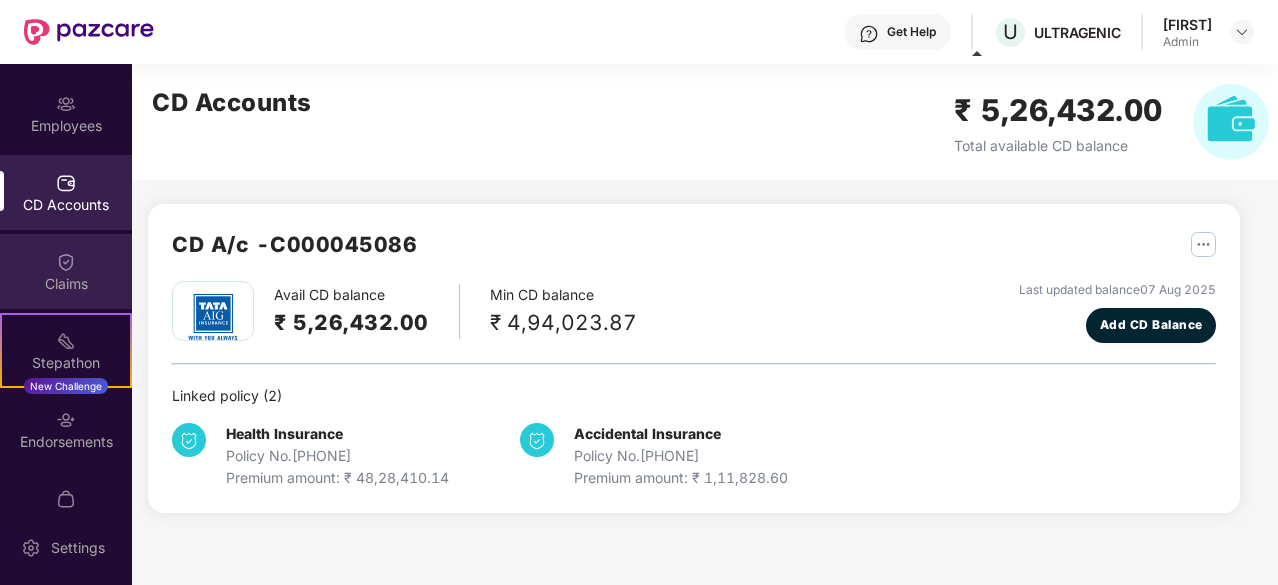 scroll, scrollTop: 185, scrollLeft: 0, axis: vertical 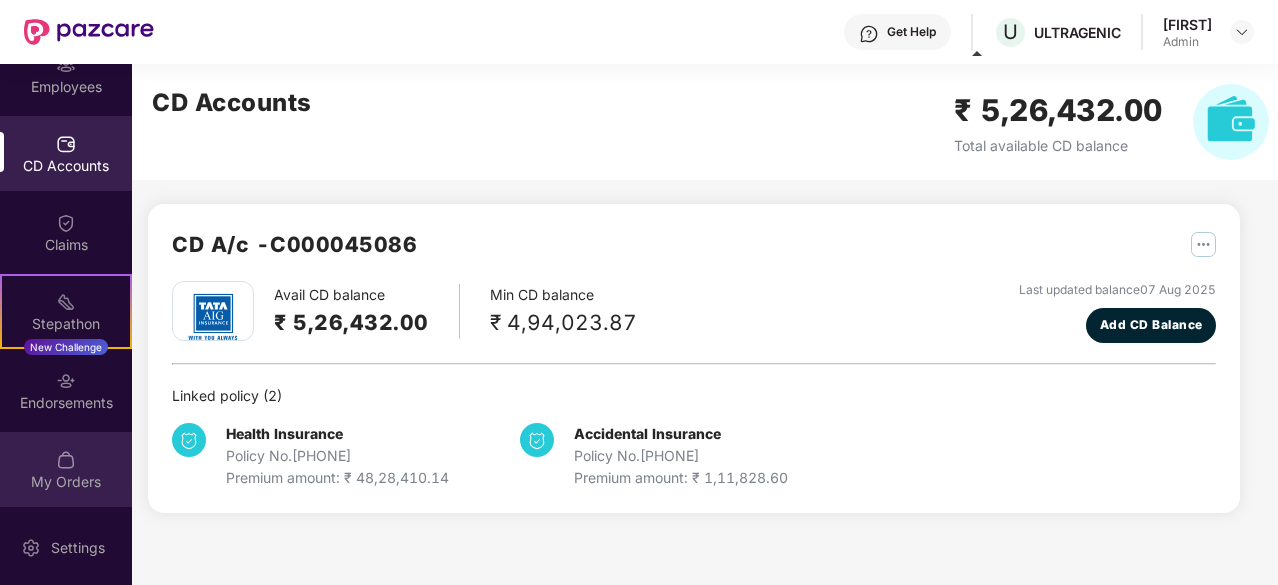 click at bounding box center [66, 460] 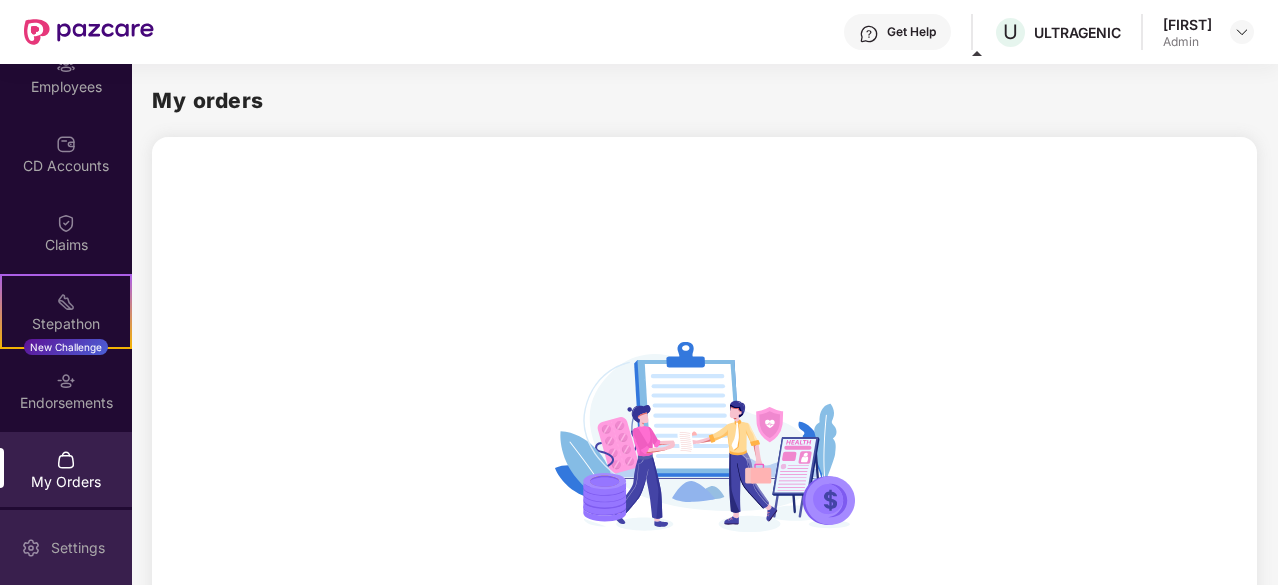 click on "Settings" at bounding box center [66, 547] 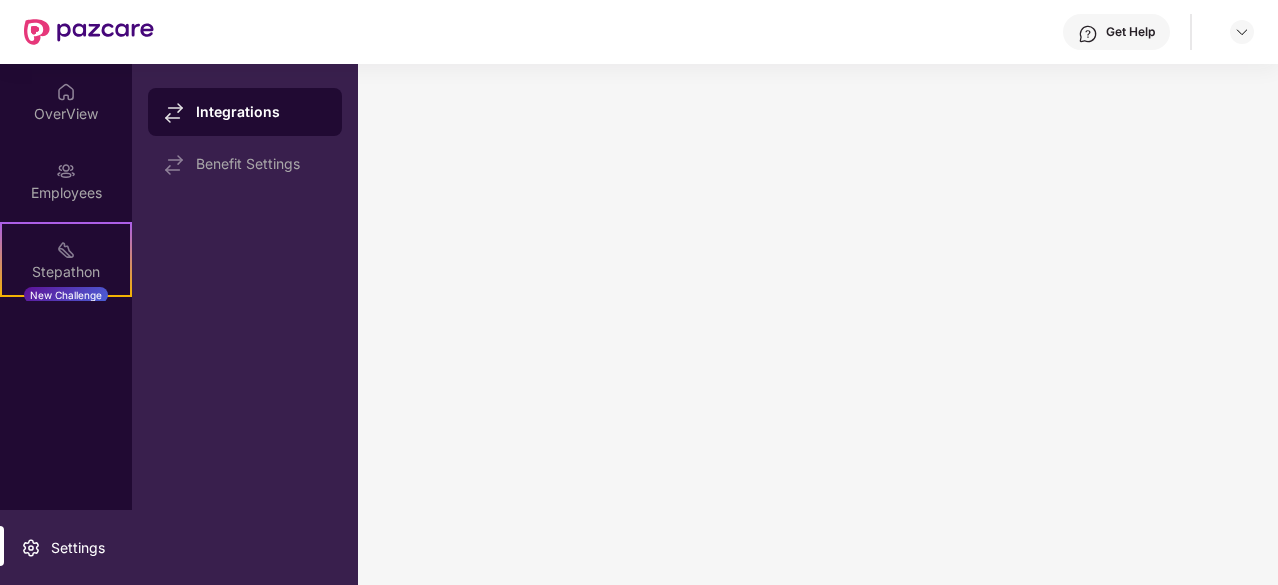 scroll, scrollTop: 0, scrollLeft: 0, axis: both 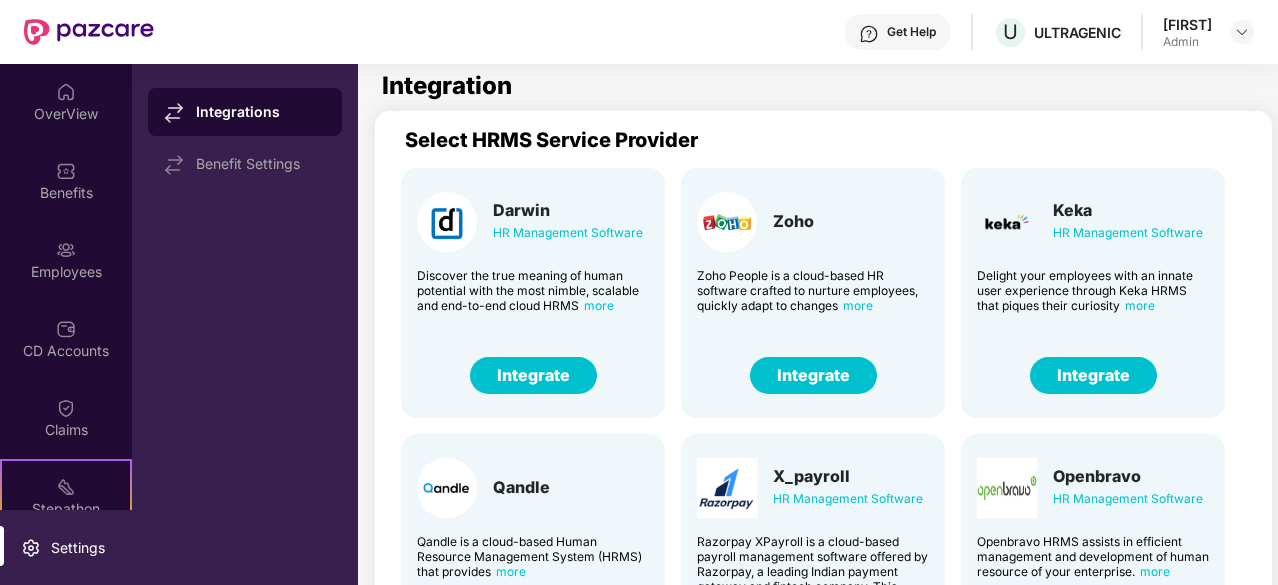 click on "more" at bounding box center (858, 305) 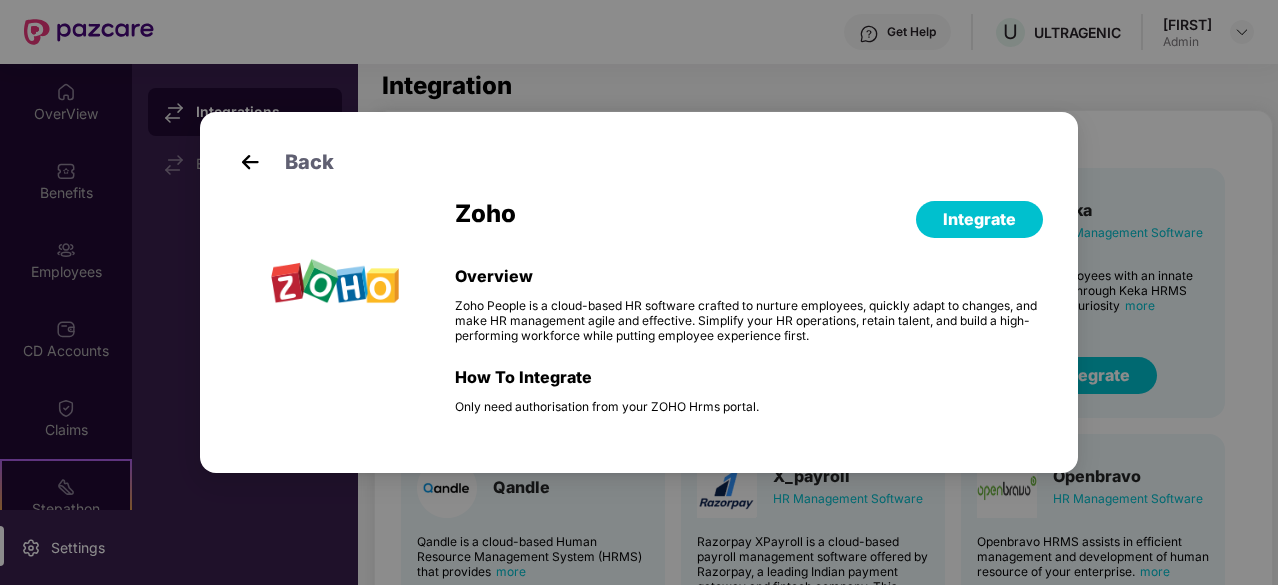 click at bounding box center [250, 162] 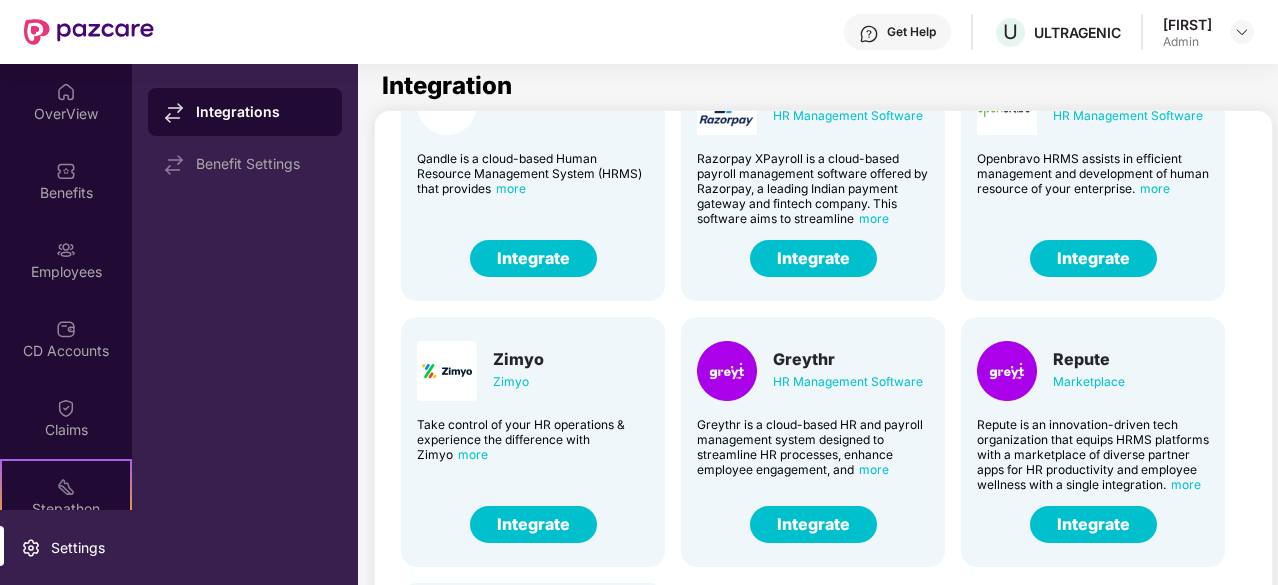scroll, scrollTop: 400, scrollLeft: 0, axis: vertical 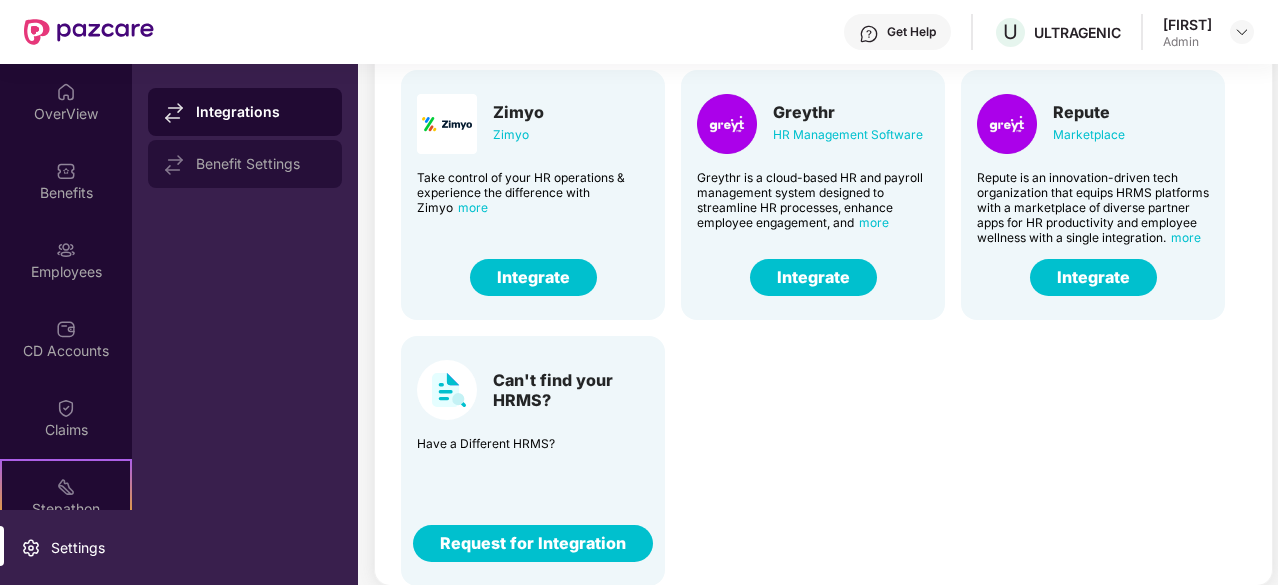 click on "Benefit Settings" at bounding box center [261, 164] 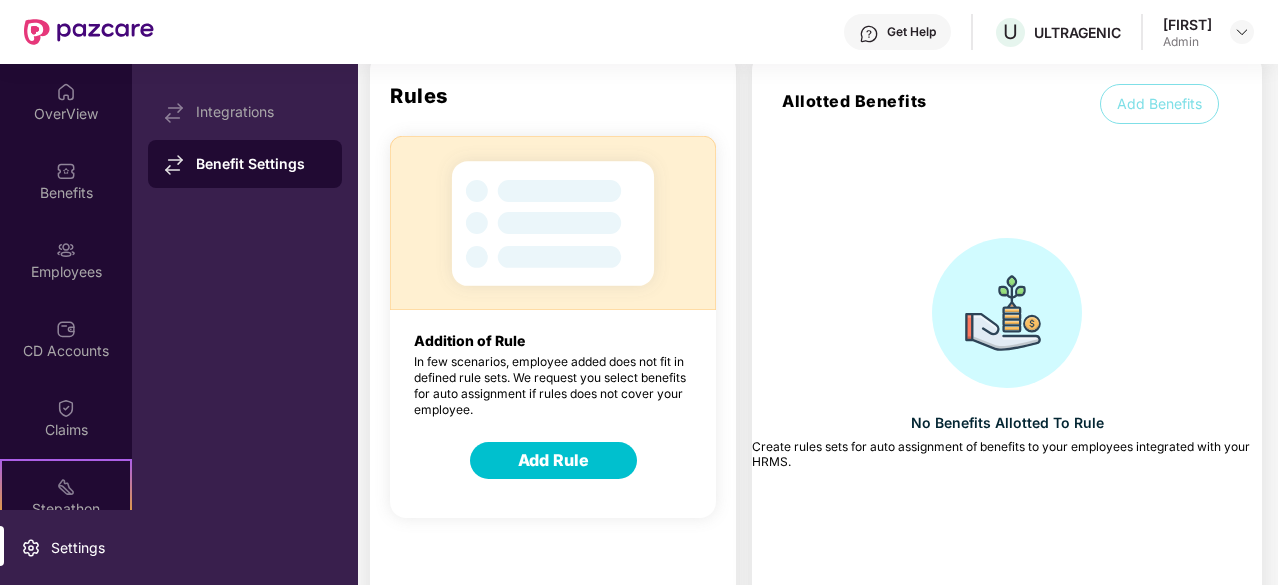 scroll, scrollTop: 136, scrollLeft: 0, axis: vertical 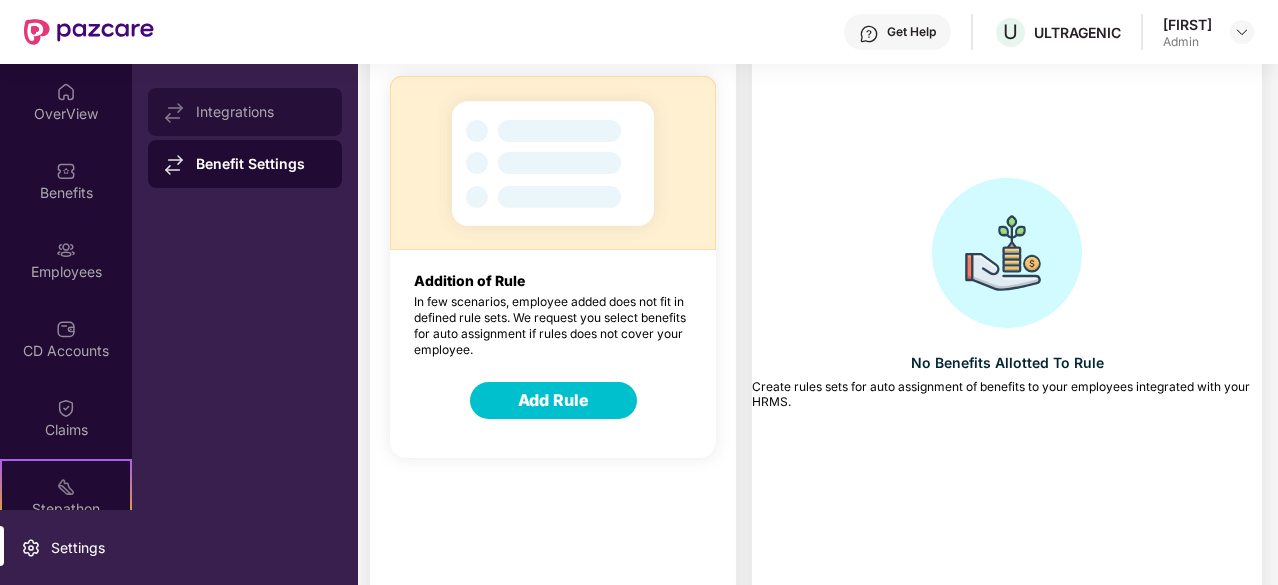 click on "Integrations" at bounding box center (245, 112) 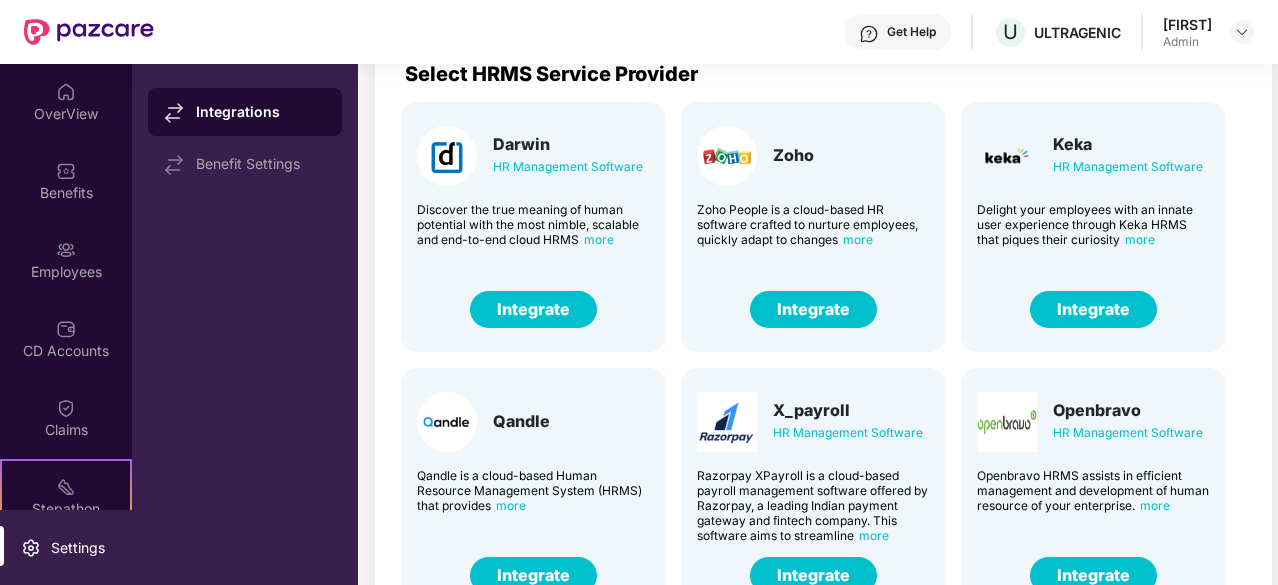 scroll, scrollTop: 0, scrollLeft: 0, axis: both 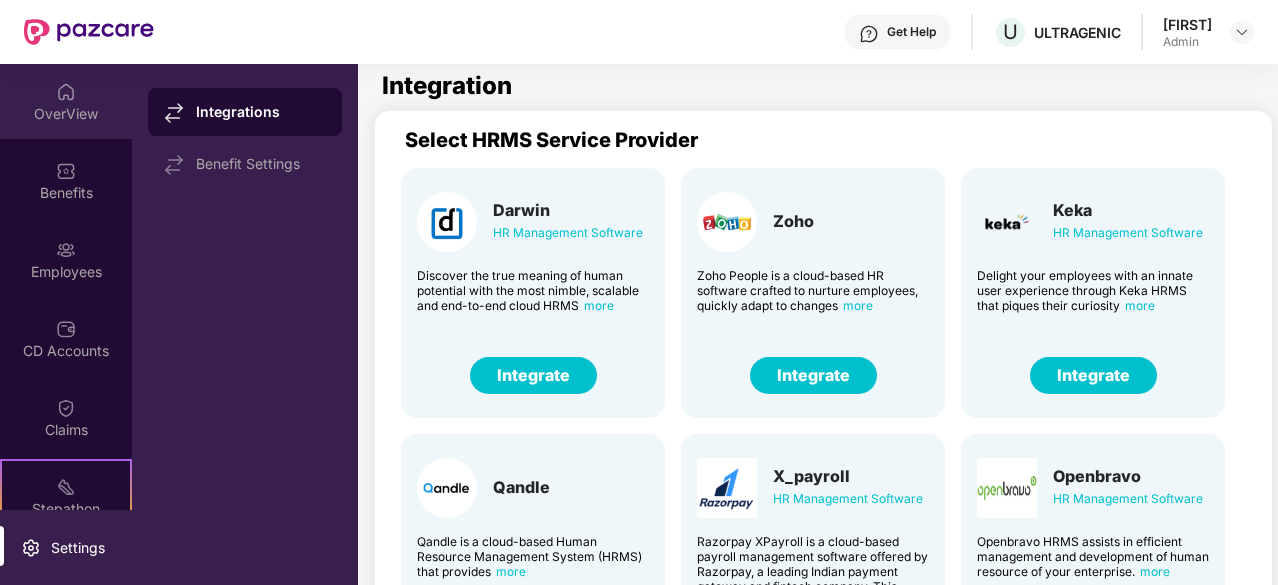 click on "OverView" at bounding box center (66, 114) 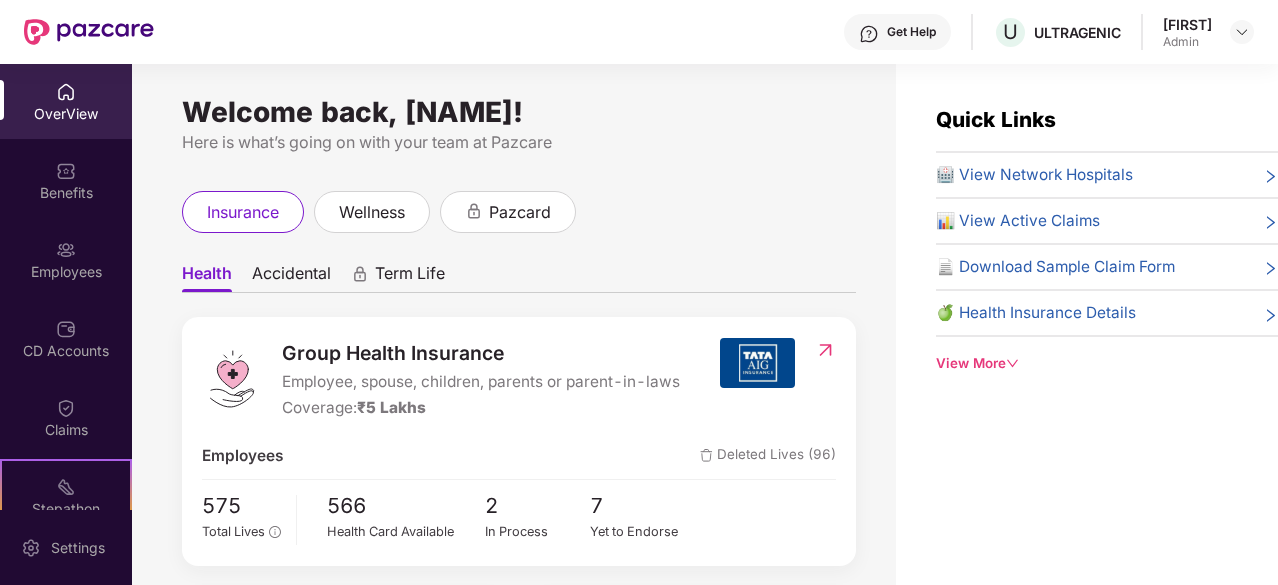 click on "Quick Links 🏥 View Network Hospitals 📊 View Active Claims 📄 Download Sample Claim Form 🍏 Health Insurance Details View More" at bounding box center (1107, 239) 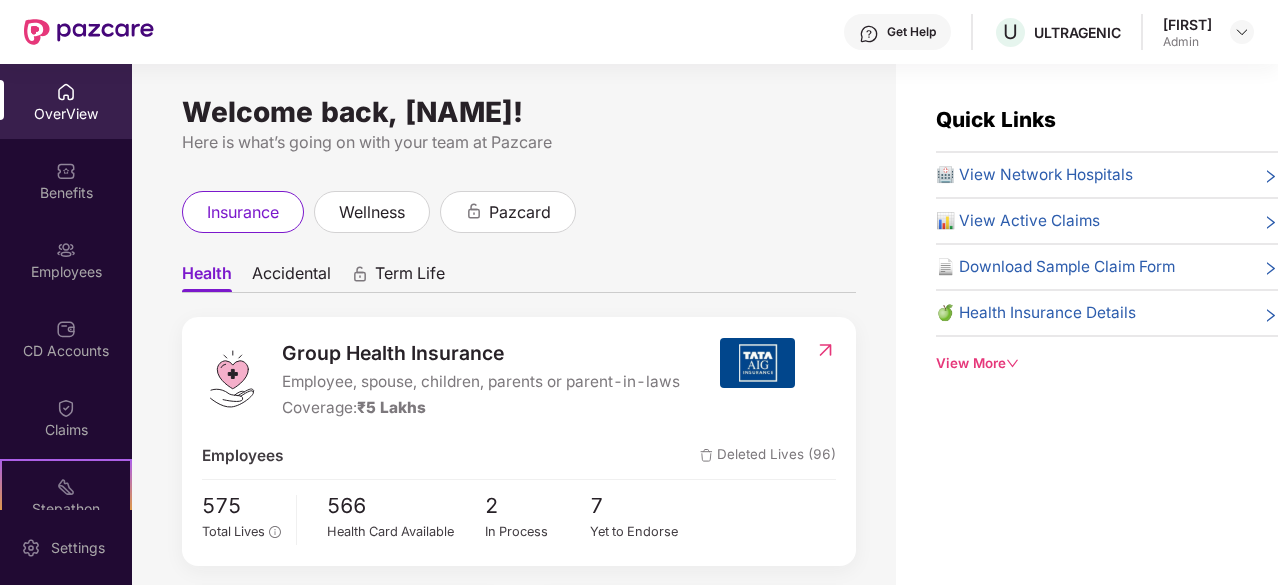 click on "View More" at bounding box center [1107, 363] 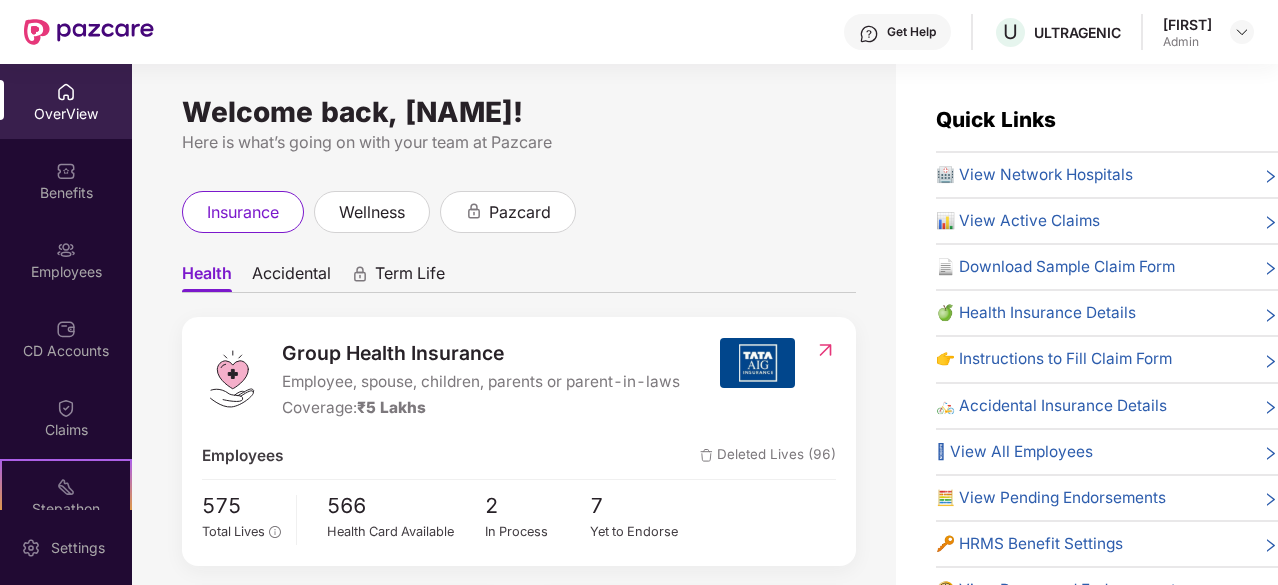 scroll, scrollTop: 40, scrollLeft: 0, axis: vertical 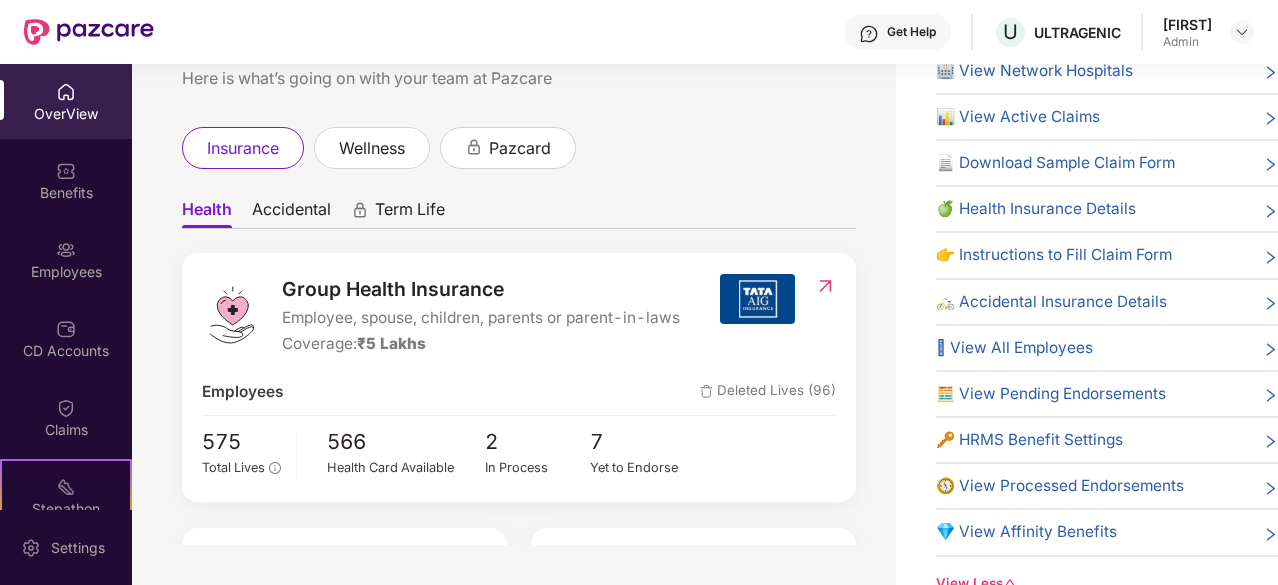 click 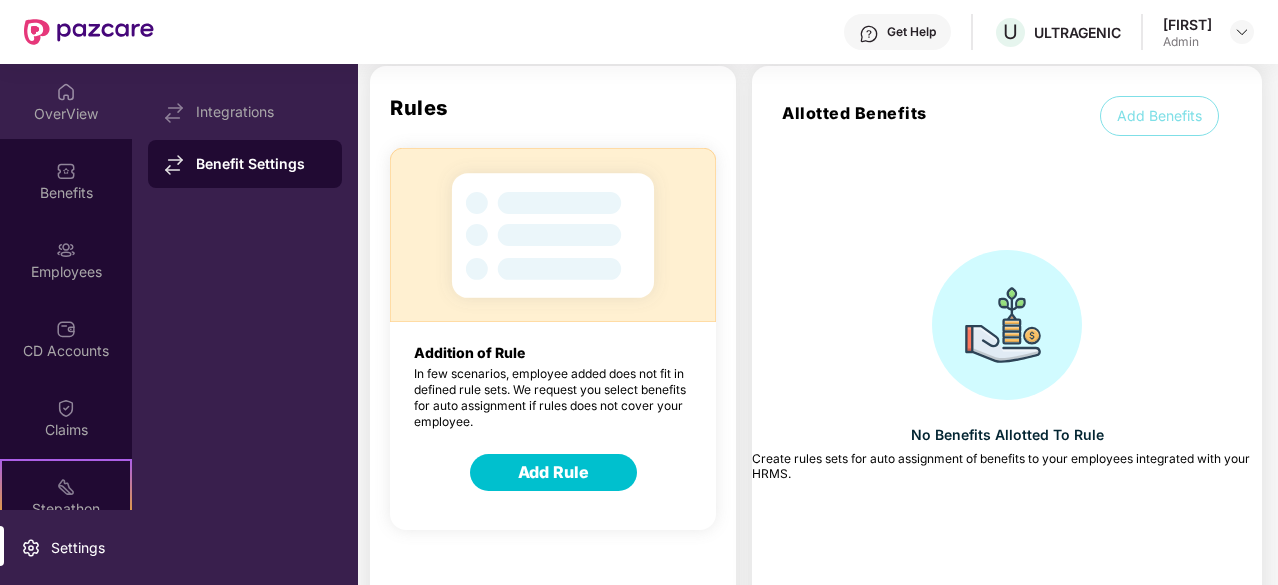 click at bounding box center [66, 92] 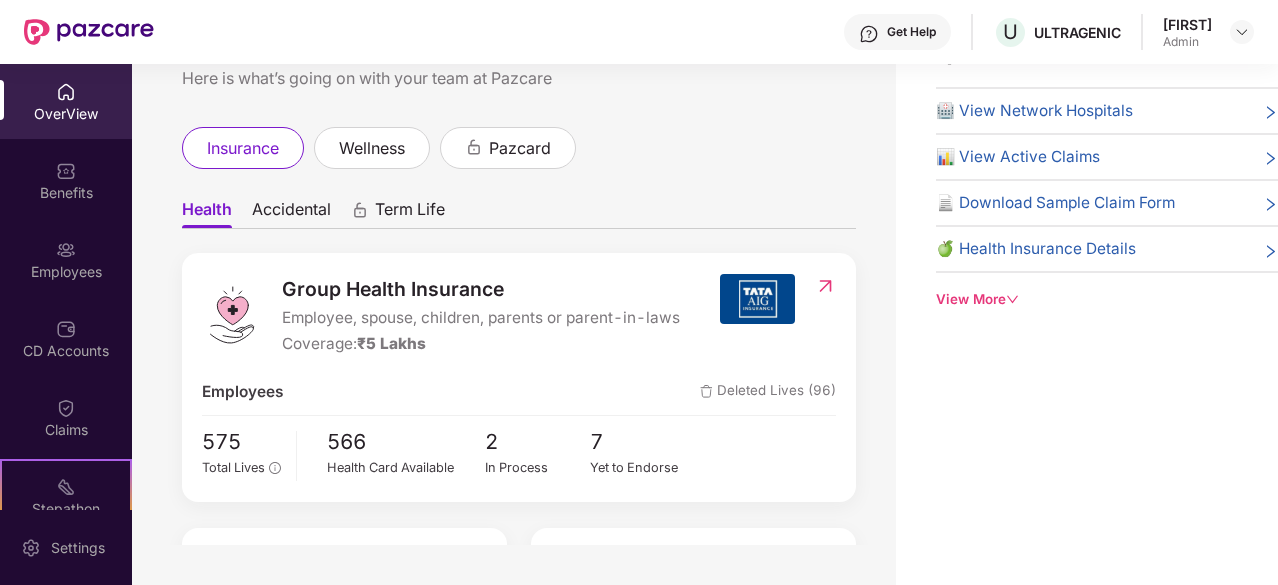 click 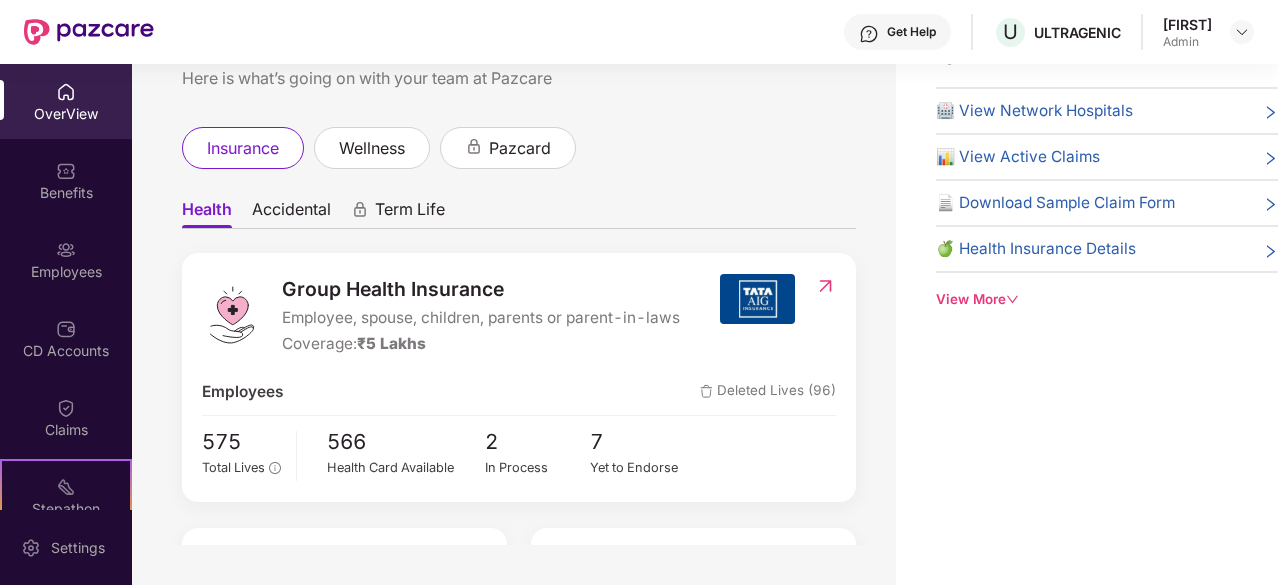 scroll, scrollTop: 0, scrollLeft: 0, axis: both 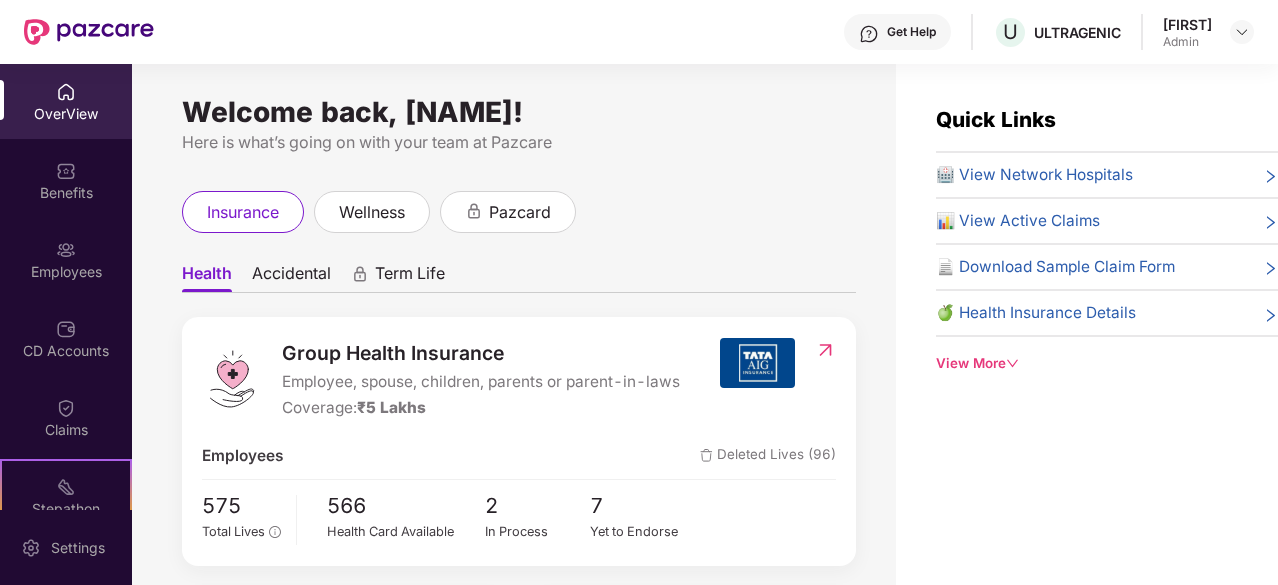 click on "Accidental" at bounding box center (291, 277) 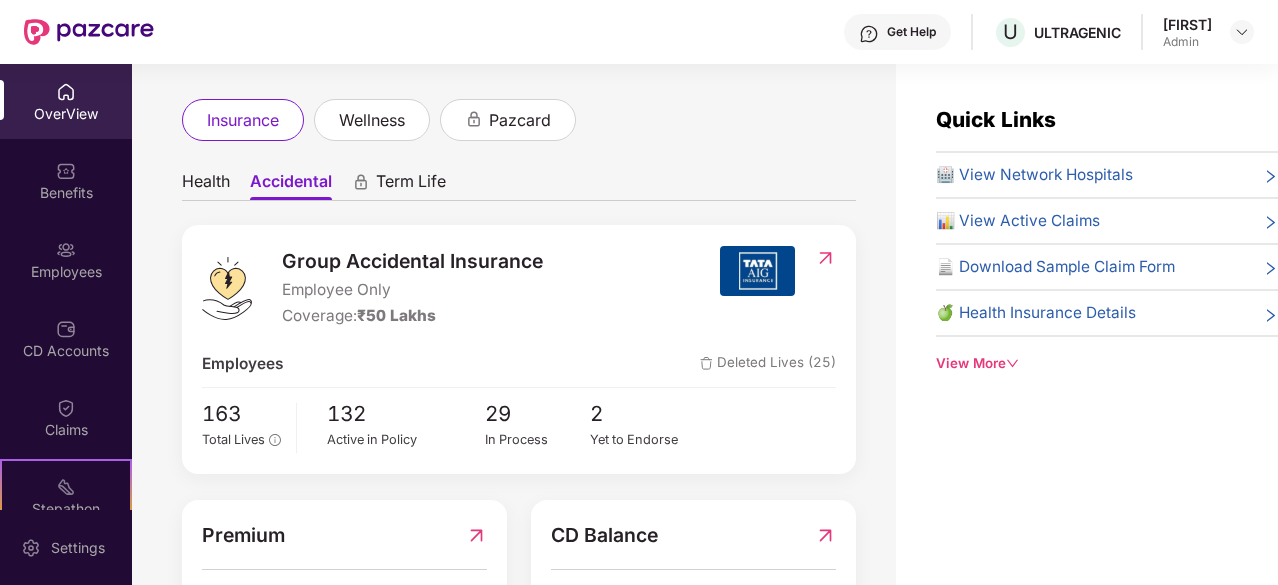 scroll, scrollTop: 0, scrollLeft: 0, axis: both 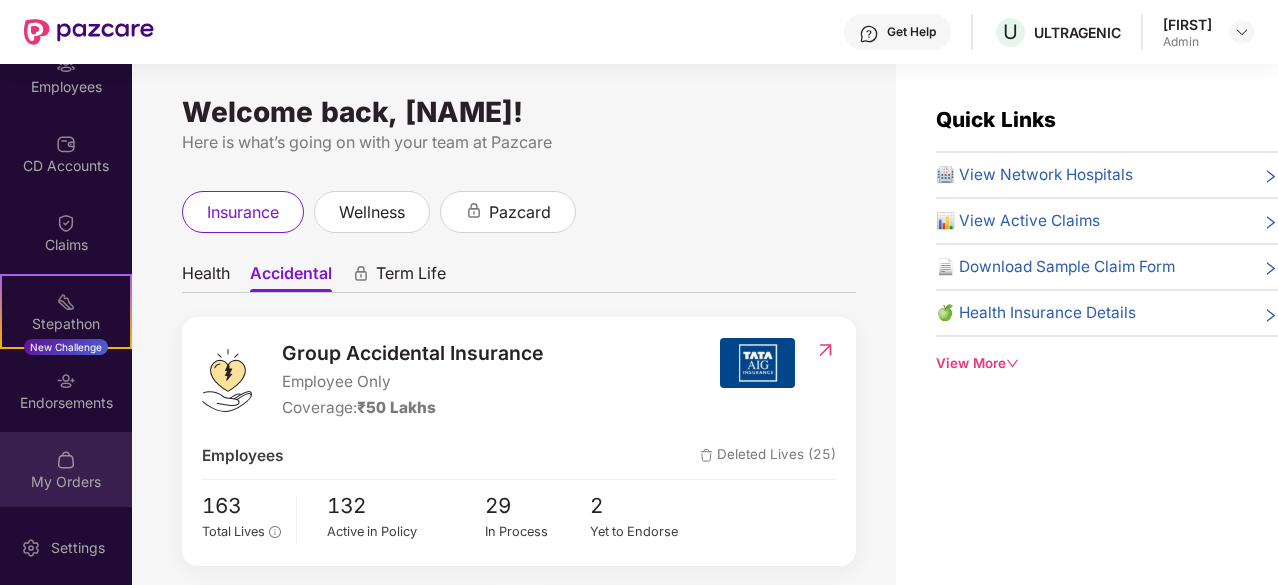 click on "My Orders" at bounding box center [66, 469] 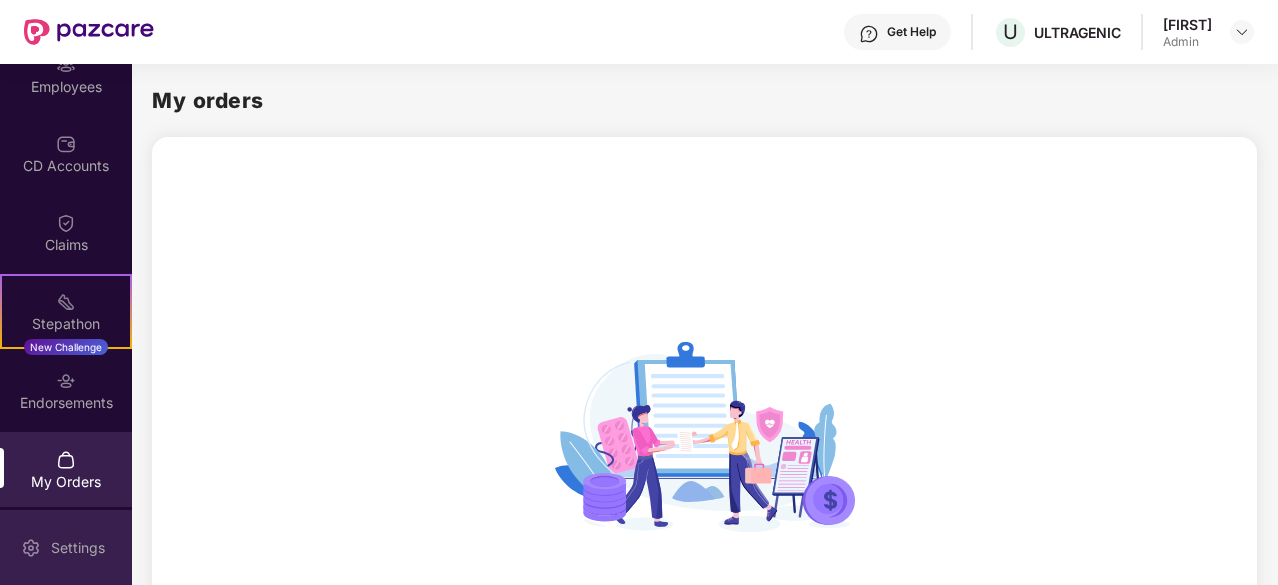 click on "Settings" at bounding box center (78, 548) 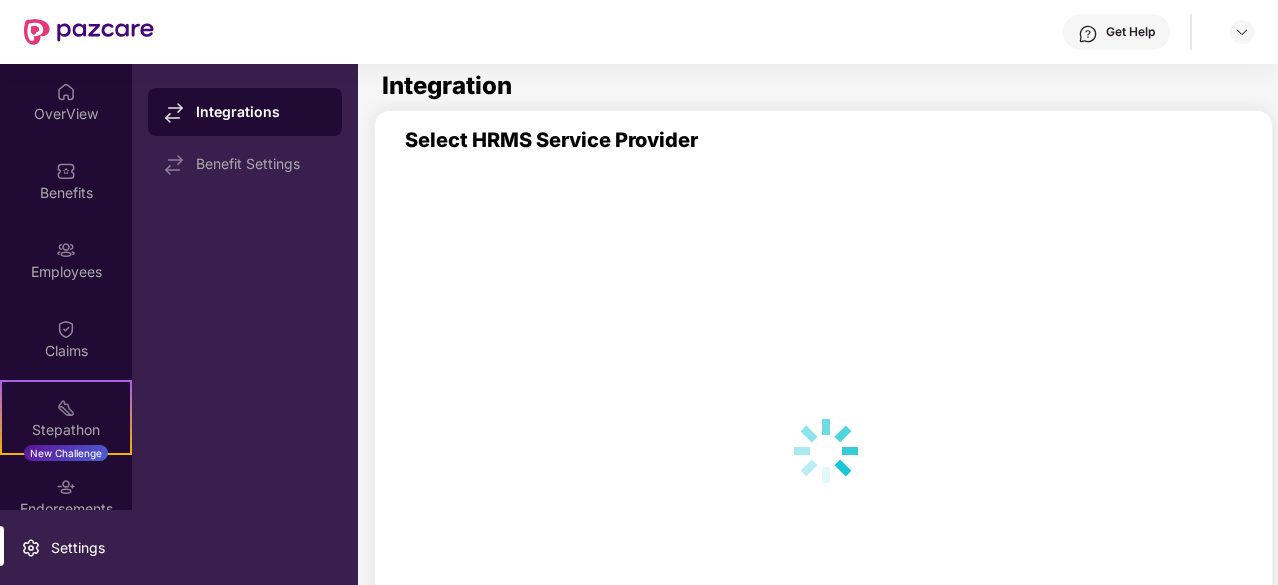 scroll, scrollTop: 0, scrollLeft: 0, axis: both 